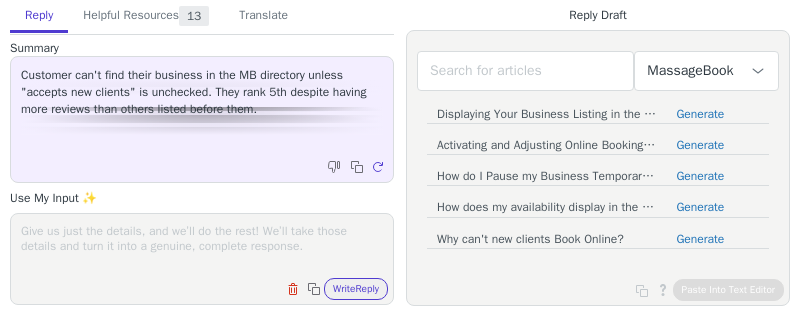 scroll, scrollTop: 0, scrollLeft: 0, axis: both 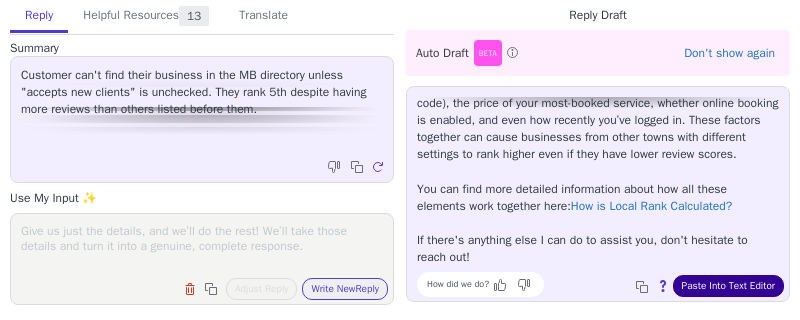 click on "Paste Into Text Editor" at bounding box center (728, 286) 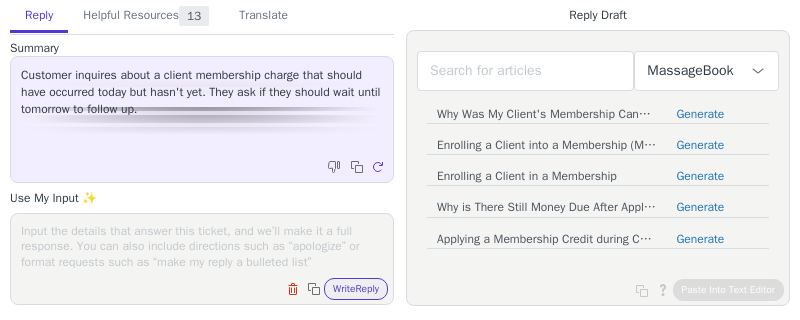 scroll, scrollTop: 0, scrollLeft: 0, axis: both 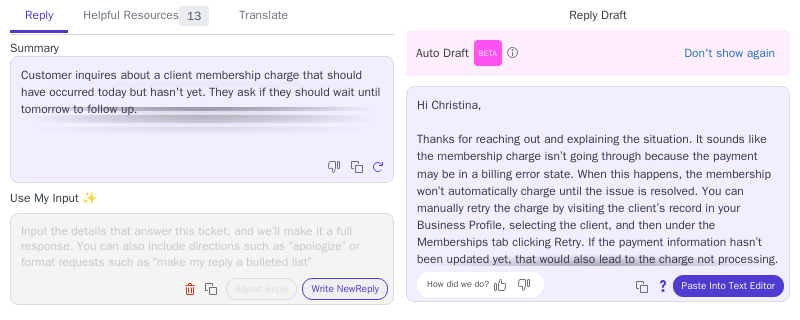 click at bounding box center (202, 246) 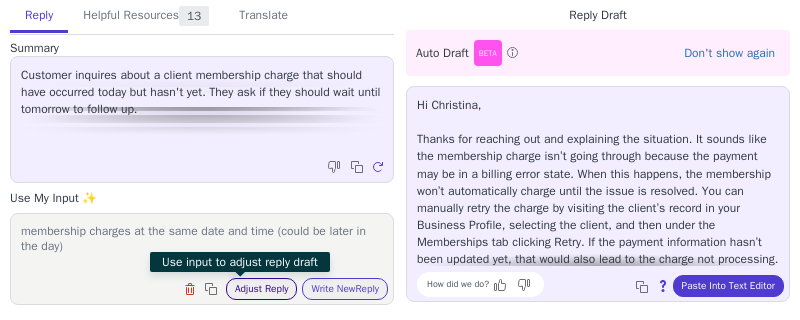 click on "Adjust Reply" at bounding box center [262, 289] 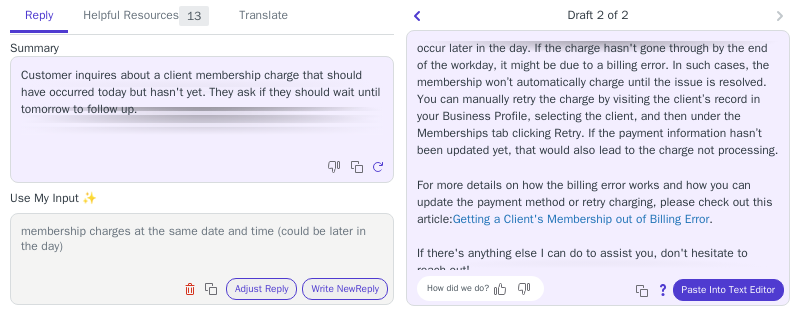 scroll, scrollTop: 96, scrollLeft: 0, axis: vertical 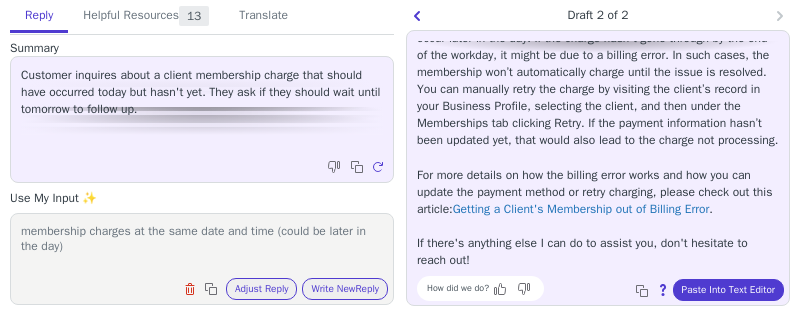 click on "membership charges at the same date and time (could be later in the day)" at bounding box center [202, 246] 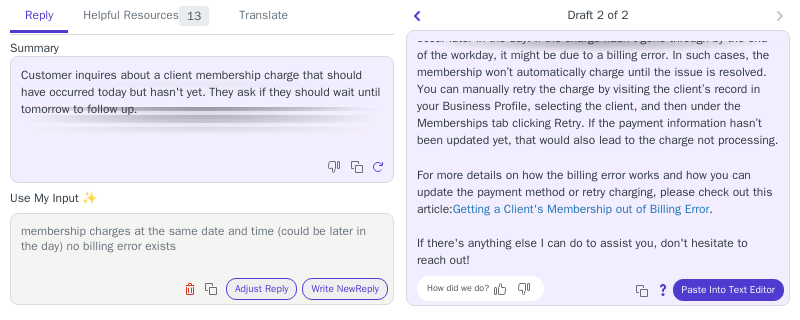 scroll, scrollTop: 0, scrollLeft: 0, axis: both 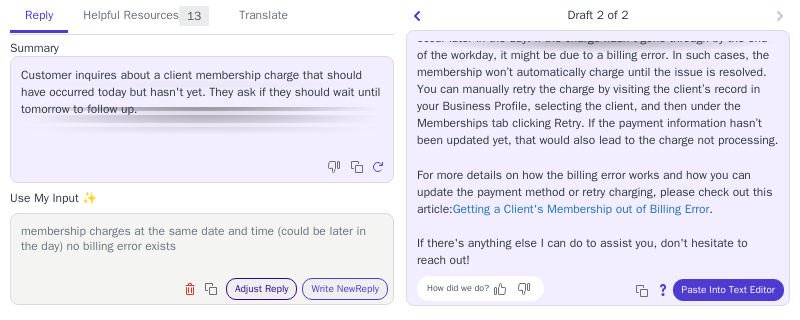 type on "membership charges at the same date and time (could be later in the day) no billing error exists" 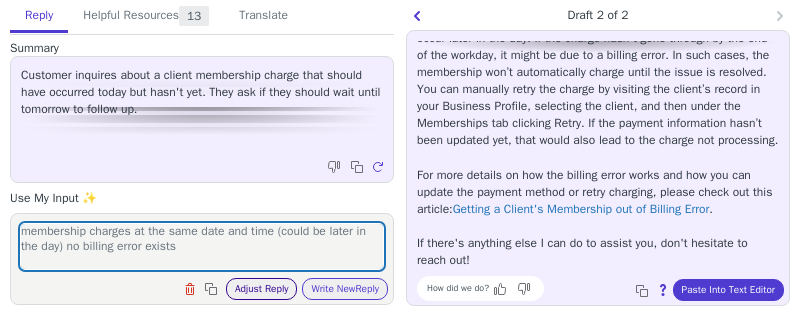 click on "Adjust Reply" at bounding box center (262, 289) 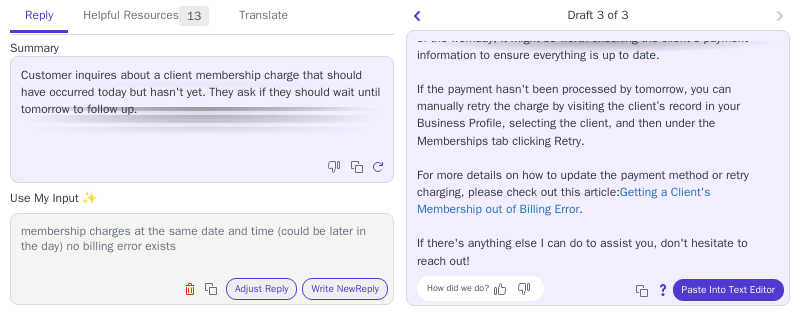 scroll, scrollTop: 114, scrollLeft: 0, axis: vertical 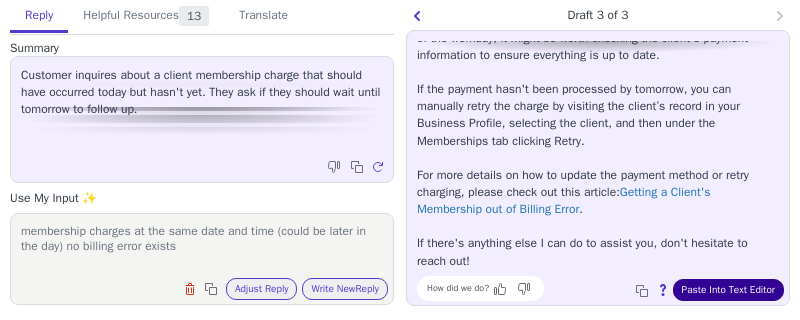 click on "Paste Into Text Editor" at bounding box center (728, 290) 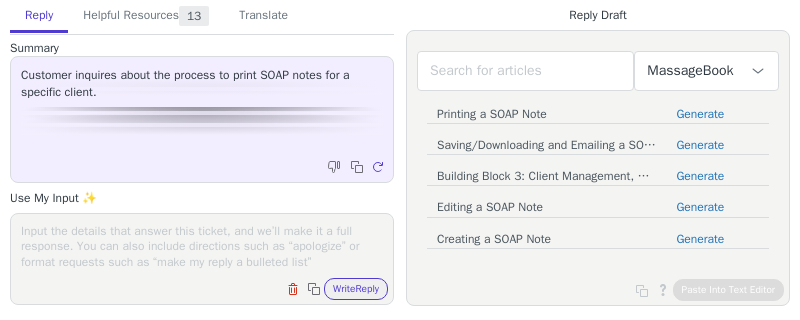 scroll, scrollTop: 0, scrollLeft: 0, axis: both 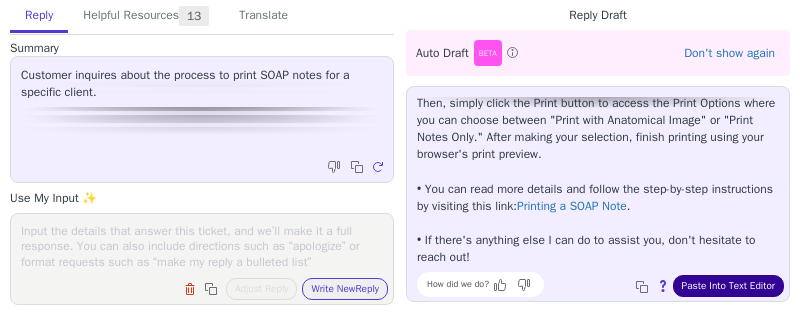 click on "Paste Into Text Editor" at bounding box center [728, 286] 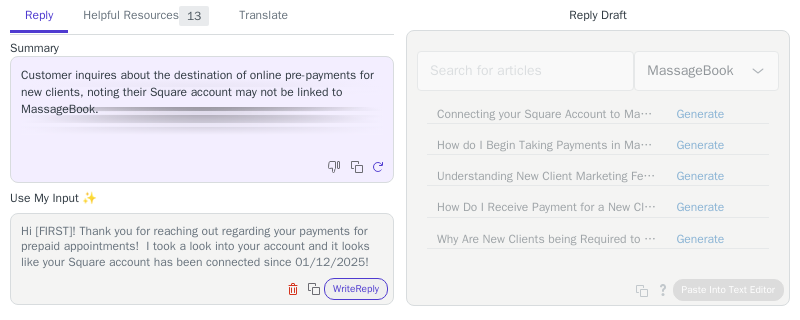 scroll, scrollTop: 0, scrollLeft: 0, axis: both 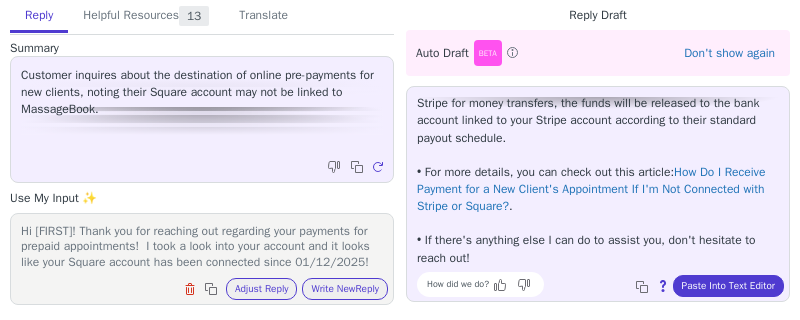 click on "Hi [FIRST]! Thank you for reaching out regarding your payments for prepaid appointments!  I took a look into your account and it looks like your Square account has been connected since 01/12/2025! The payments" at bounding box center (202, 246) 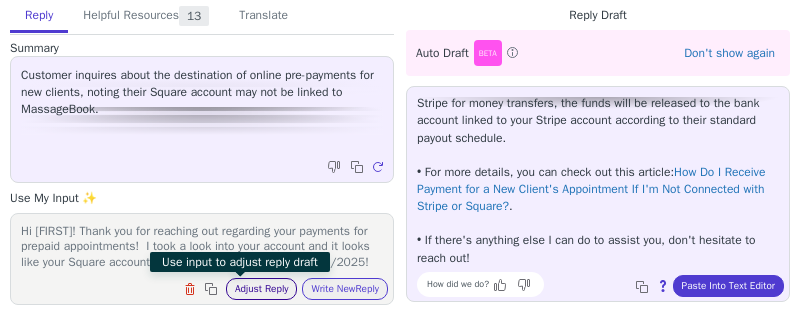 click on "Adjust Reply" at bounding box center (262, 289) 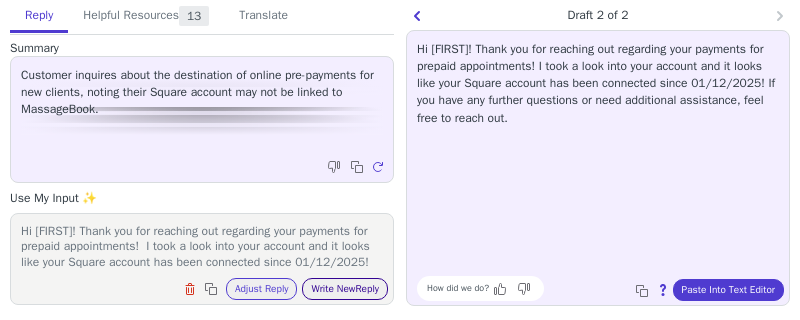 click on "Write New  Reply" at bounding box center (345, 289) 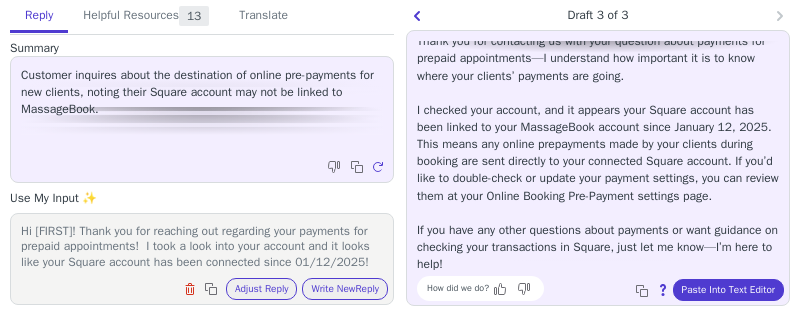 scroll, scrollTop: 62, scrollLeft: 0, axis: vertical 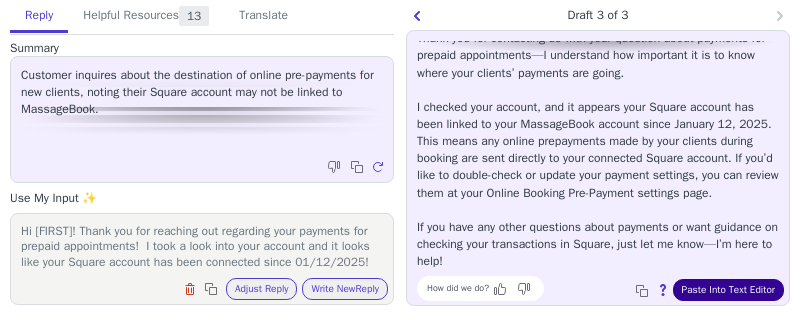 click on "Paste Into Text Editor" at bounding box center [728, 290] 